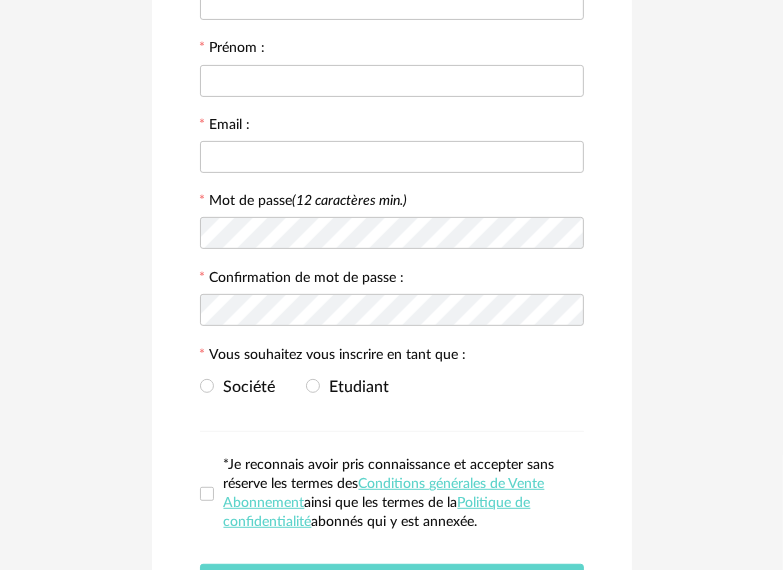 scroll, scrollTop: 258, scrollLeft: 0, axis: vertical 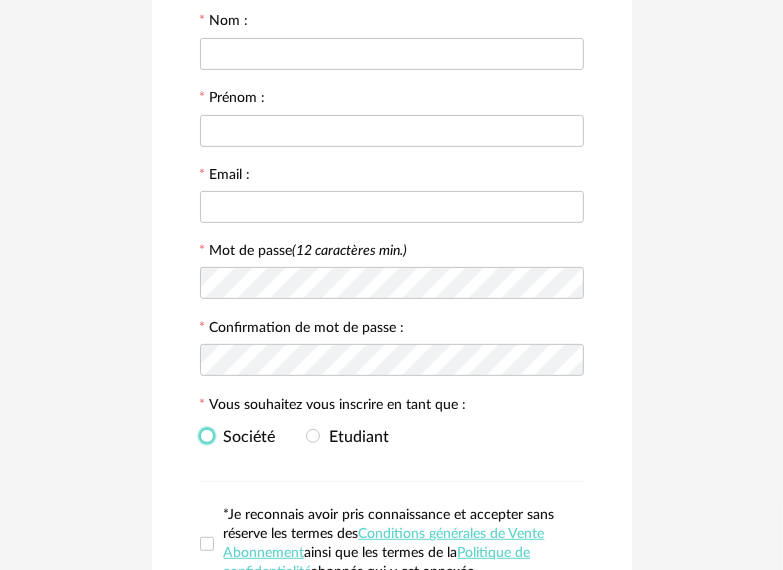 click at bounding box center [207, 436] 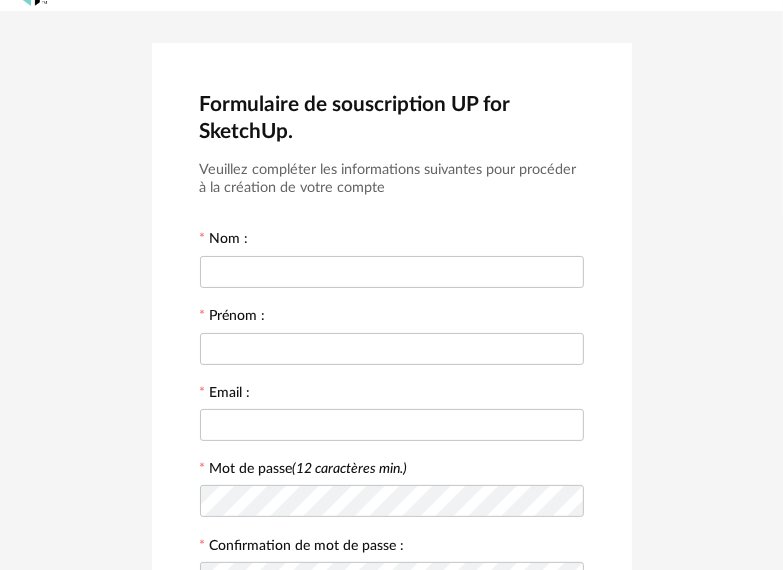 scroll, scrollTop: 0, scrollLeft: 0, axis: both 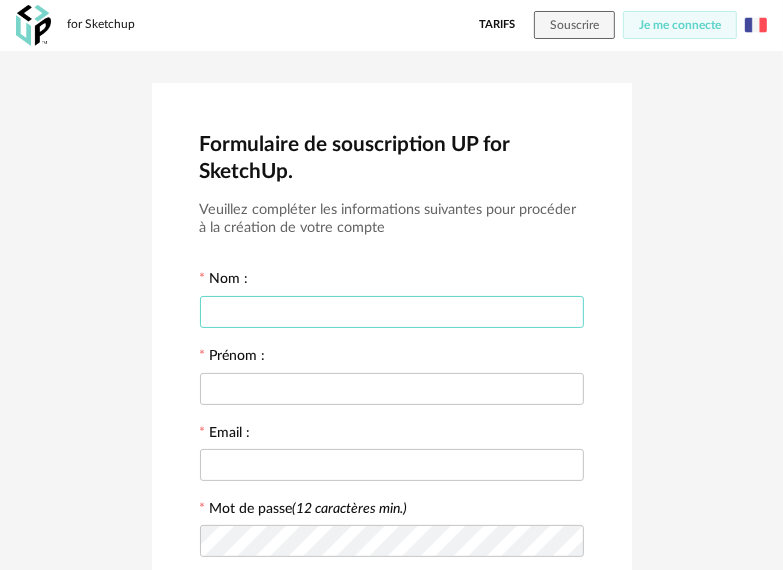click at bounding box center (392, 312) 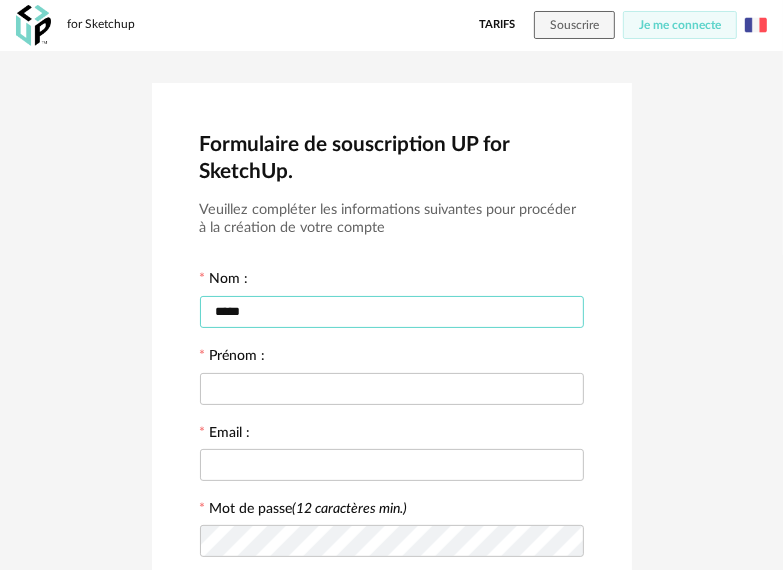 type on "*****" 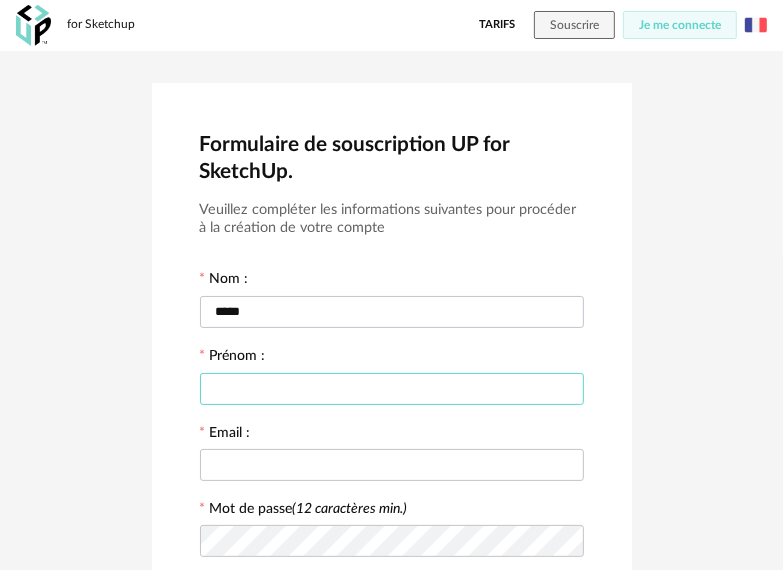 type on "*" 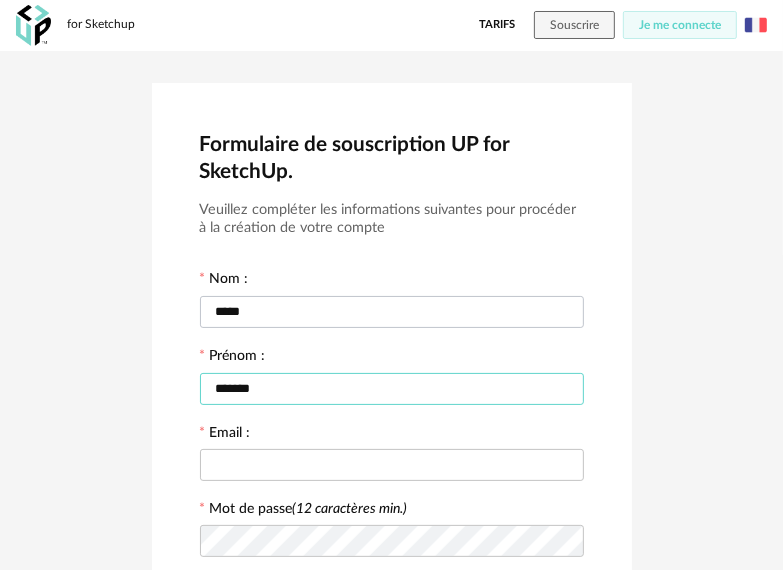 type on "*******" 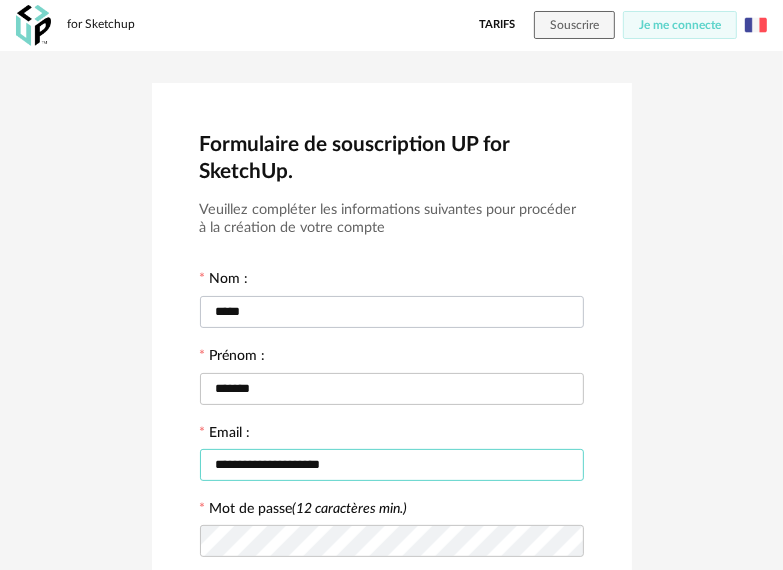 type on "**********" 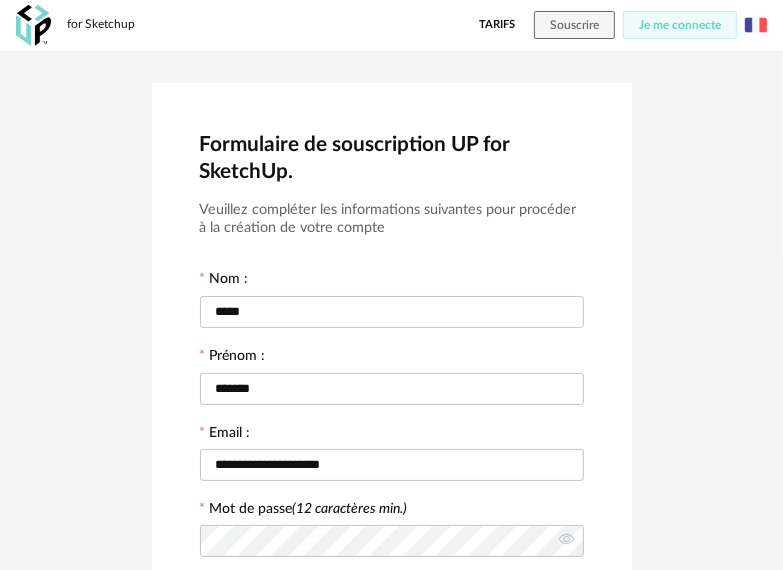 scroll, scrollTop: 332, scrollLeft: 0, axis: vertical 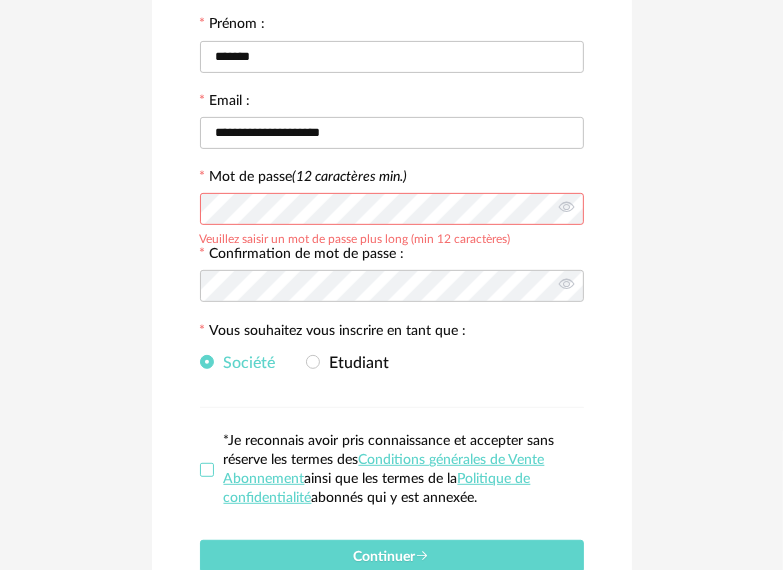 click at bounding box center (207, 470) 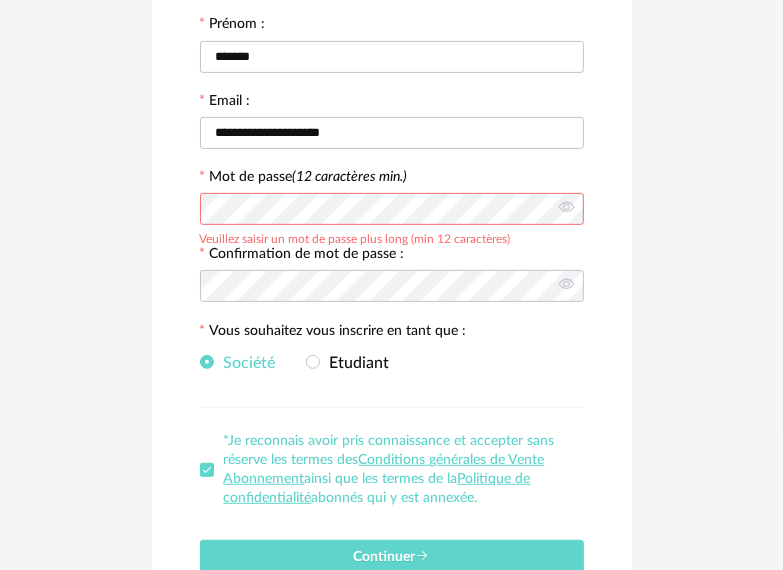 click on "*Je reconnais avoir pris connaissance et accepter sans réserve les termes des  Conditions générales de Vente Abonnement  ainsi que les termes de la  Politique de confidentialité  abonnés qui y est annexée." at bounding box center (399, 470) 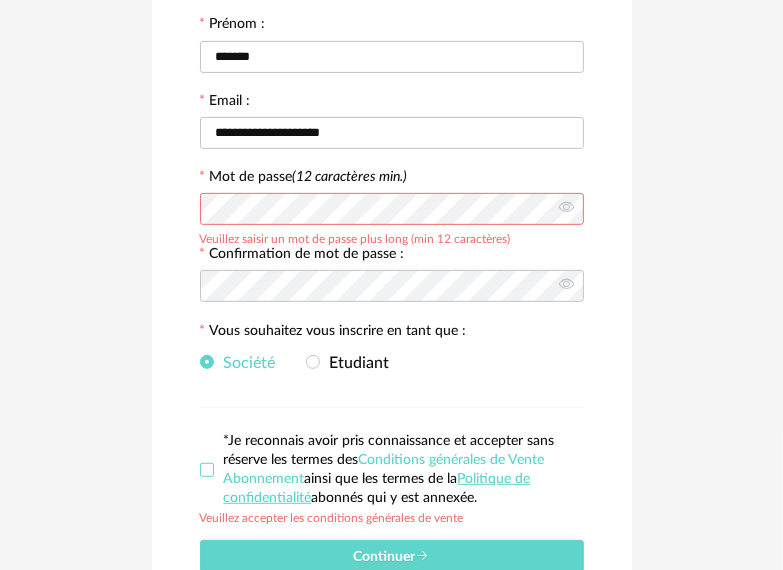 click on "Conditions générales de Vente Abonnement" at bounding box center (384, 469) 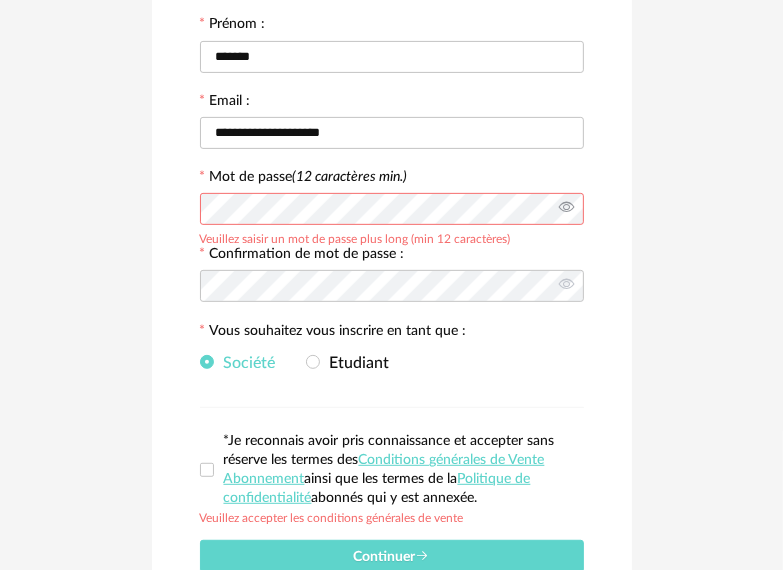 click at bounding box center [566, 209] 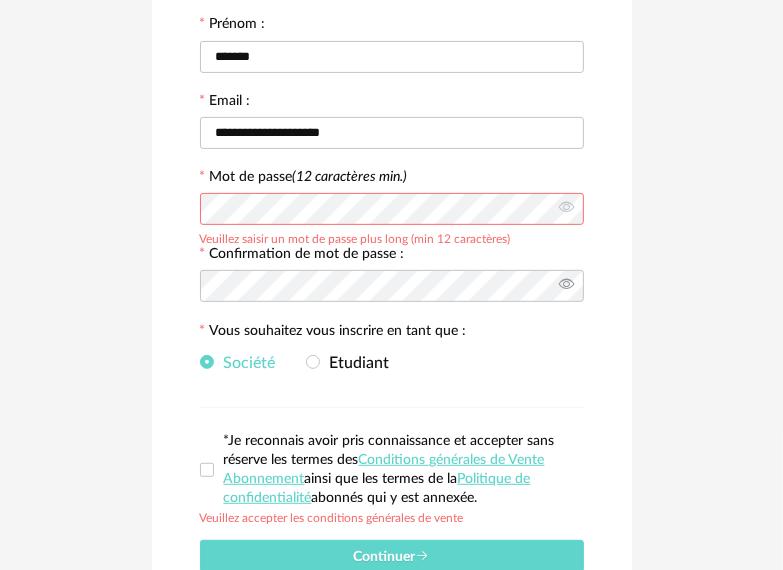 click at bounding box center [566, 286] 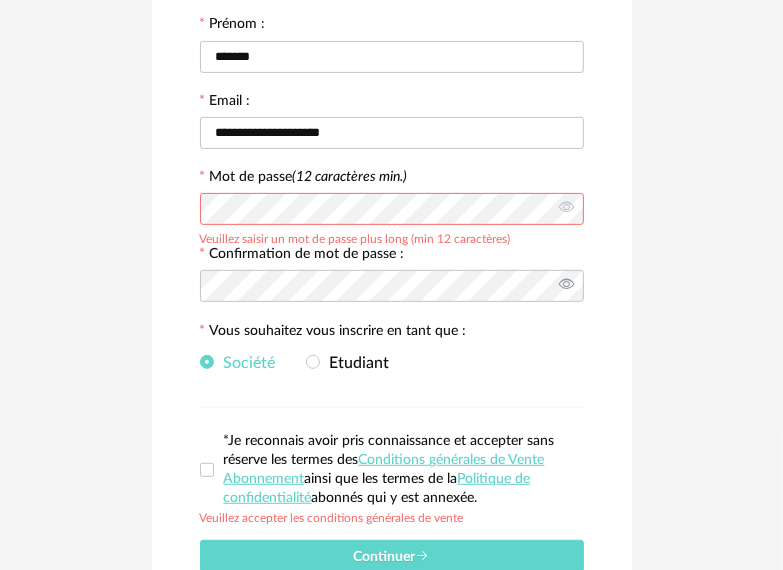 click at bounding box center (566, 286) 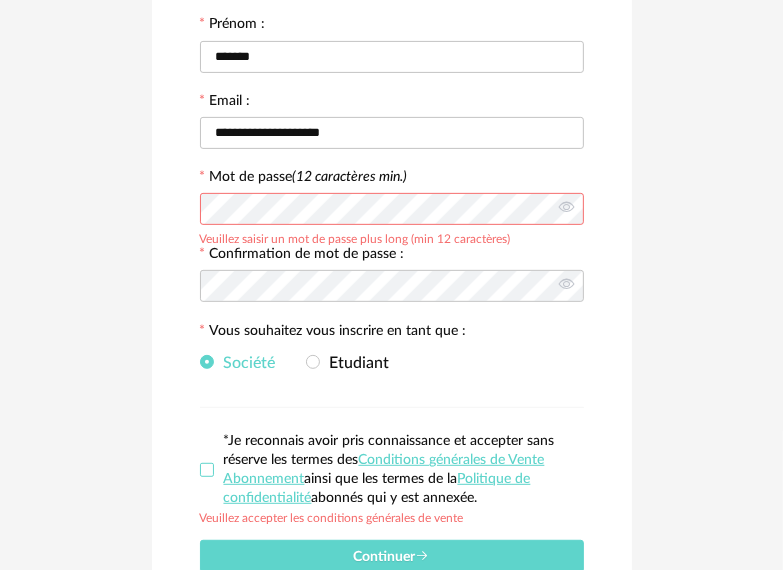 click at bounding box center (207, 470) 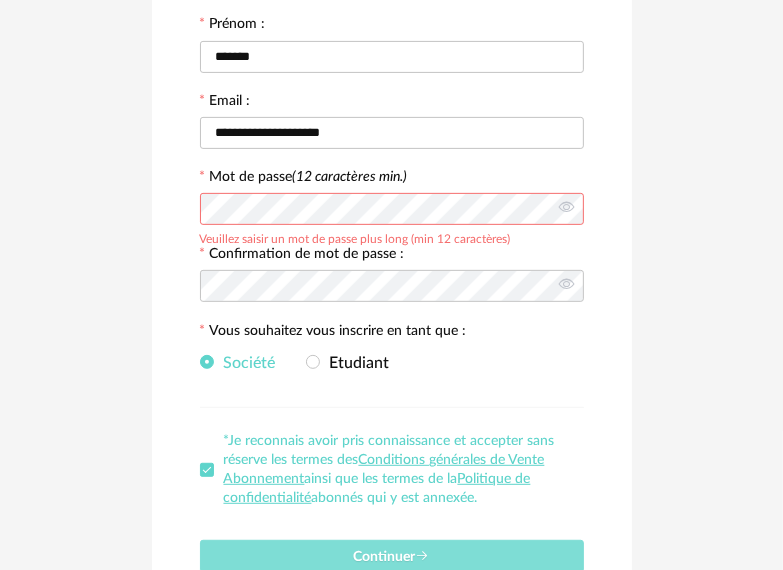 click on "Continuer" at bounding box center (392, 556) 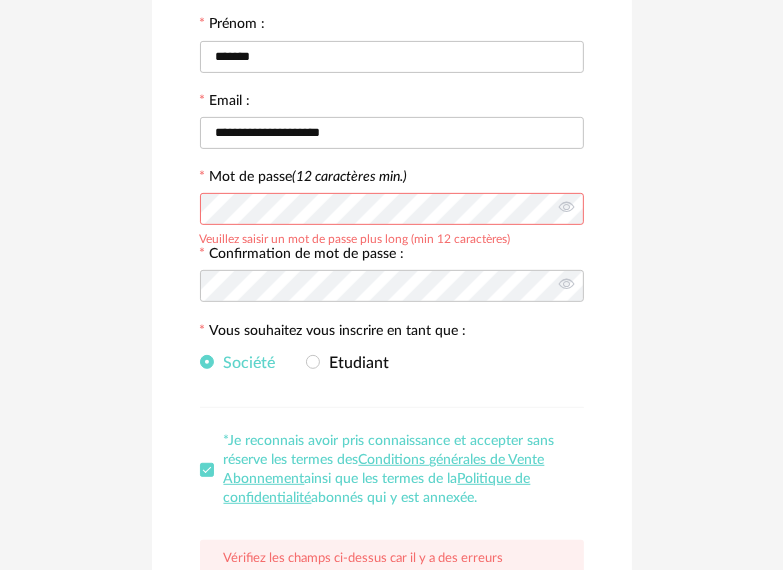 click on "**********" at bounding box center (391, 211) 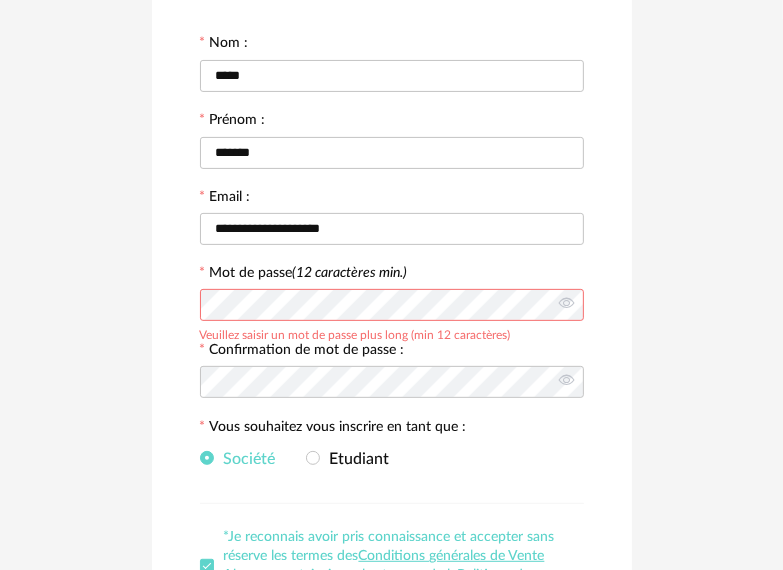 scroll, scrollTop: 232, scrollLeft: 0, axis: vertical 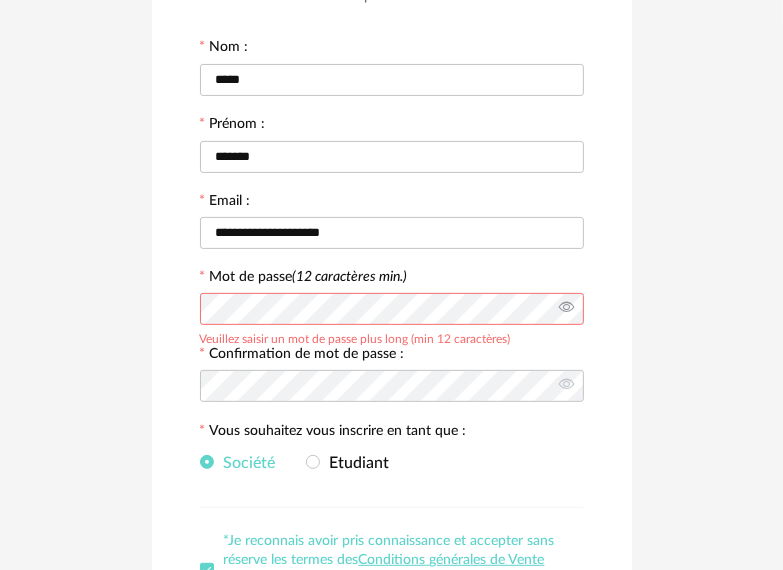 click at bounding box center [566, 309] 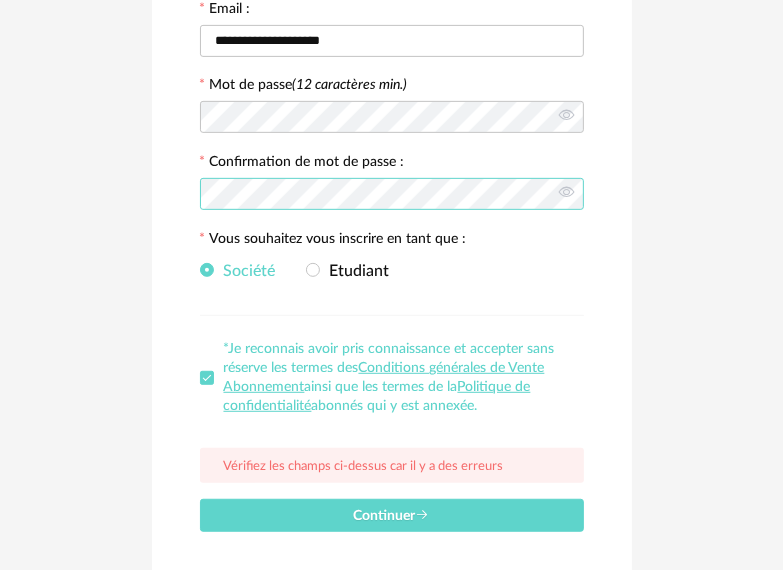 scroll, scrollTop: 432, scrollLeft: 0, axis: vertical 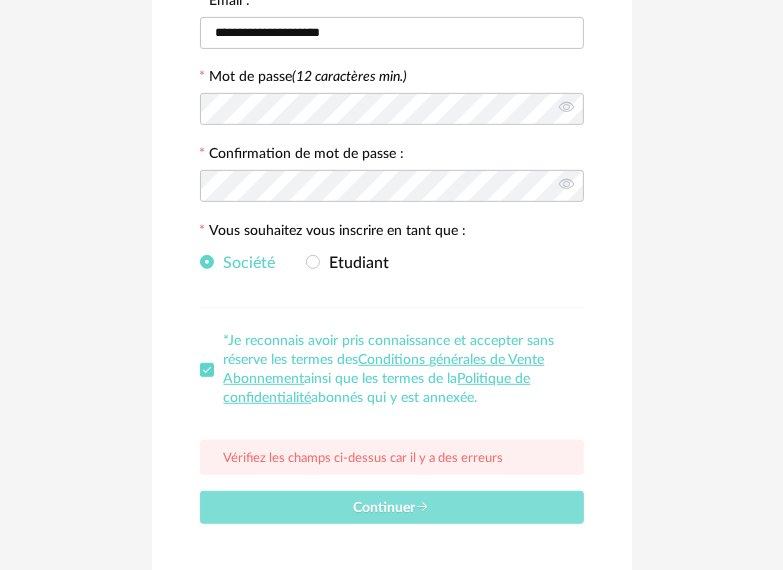 click on "Continuer" at bounding box center [392, 507] 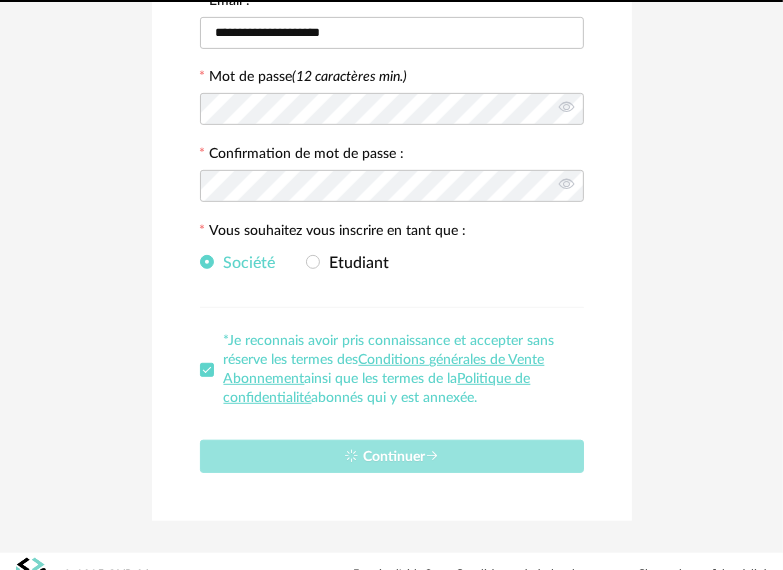 type 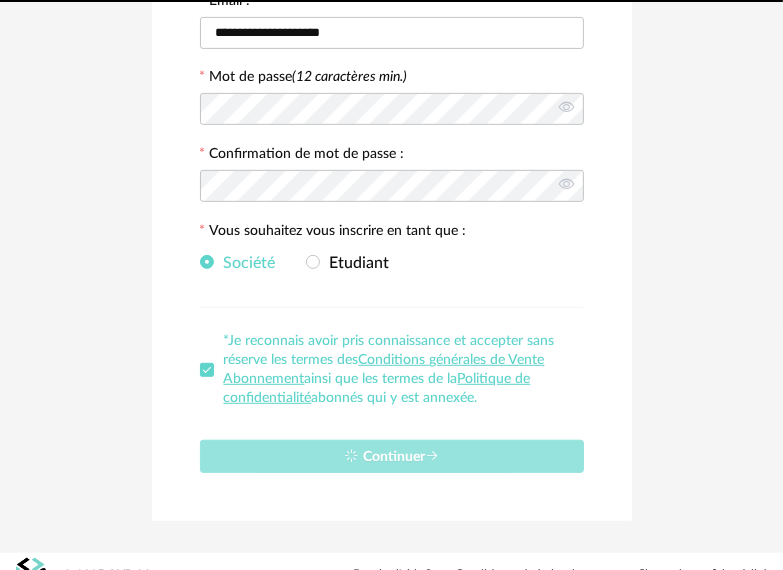 scroll, scrollTop: 9, scrollLeft: 0, axis: vertical 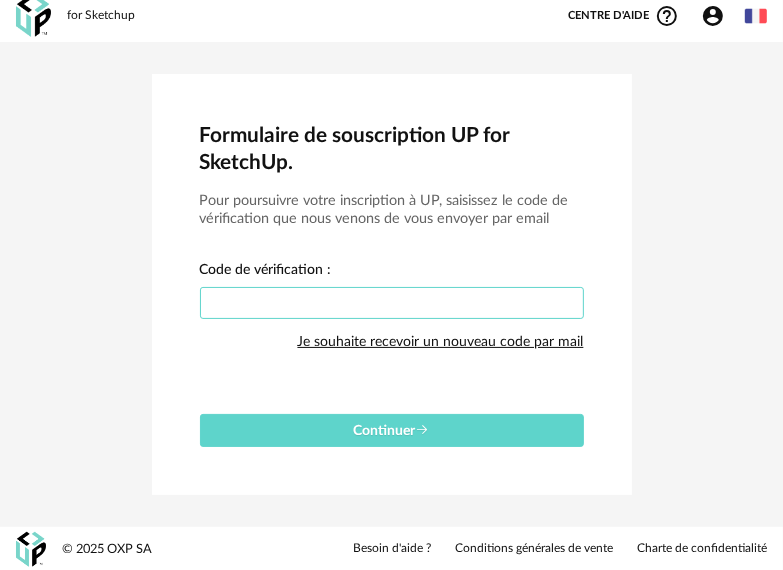 click at bounding box center (392, 303) 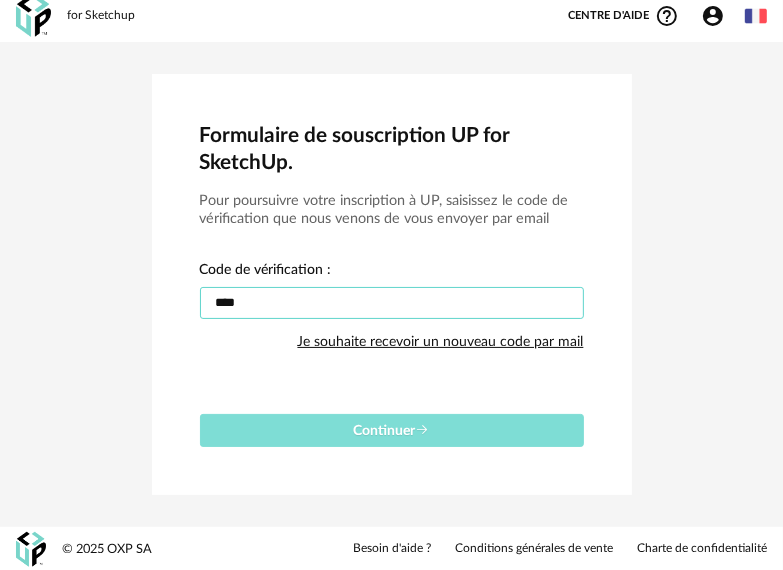 type on "****" 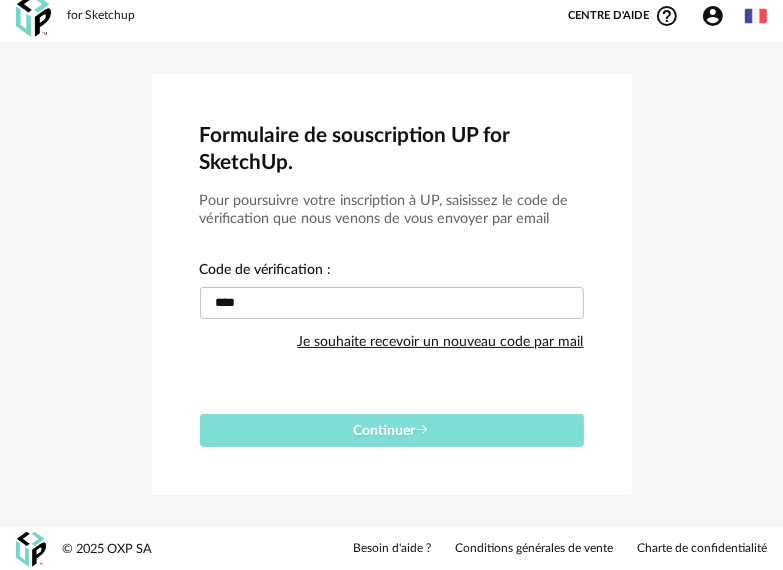 click on "Continuer" at bounding box center (392, 430) 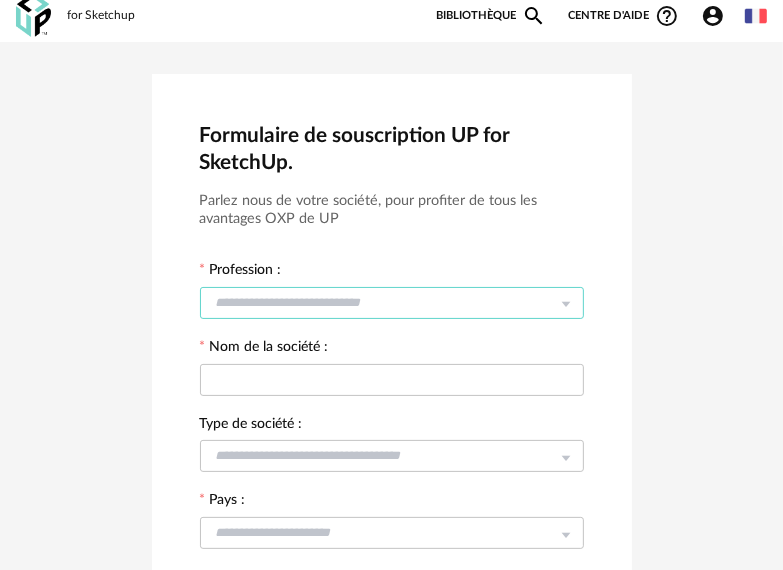 click at bounding box center (392, 303) 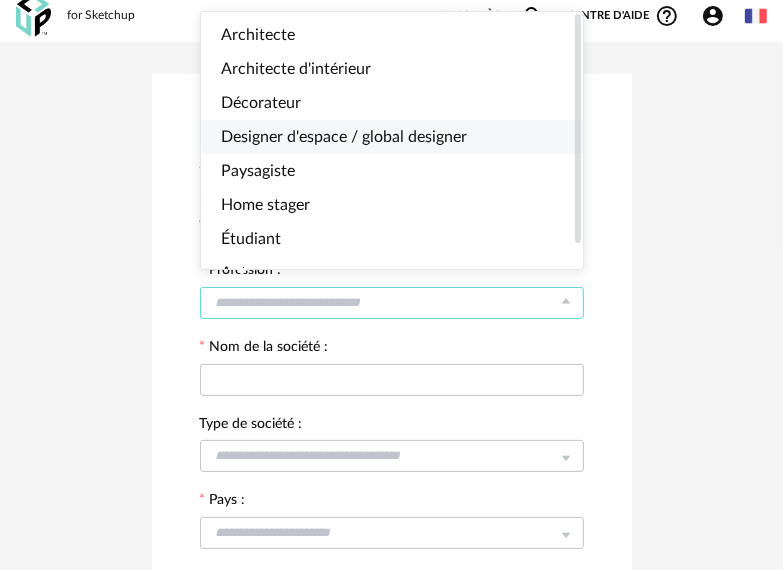 click on "Designer d'espace / global designer" at bounding box center (344, 137) 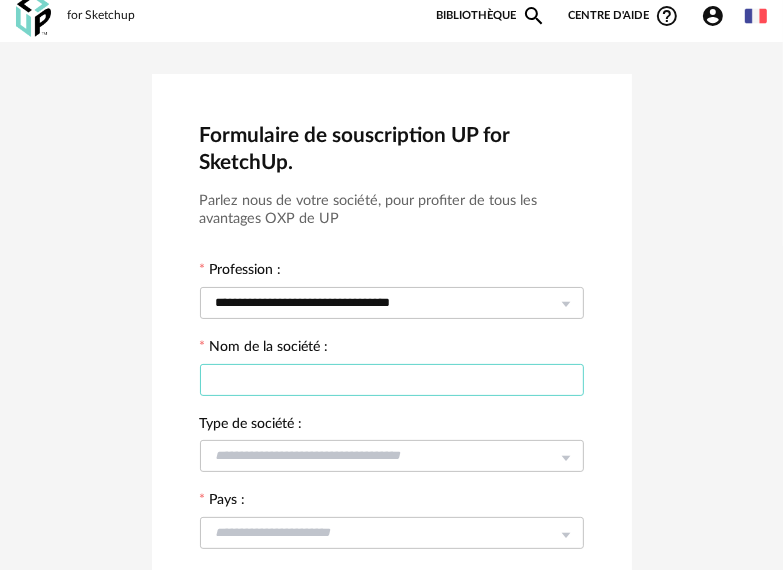 click at bounding box center (392, 380) 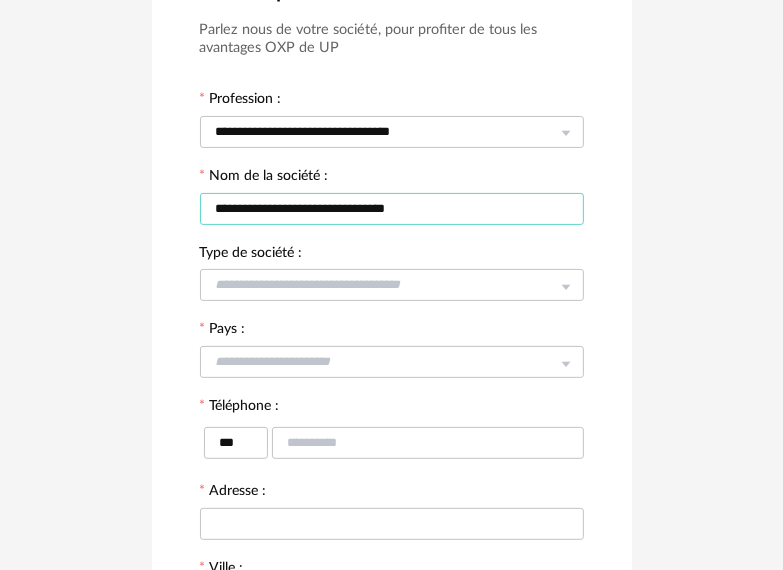 scroll, scrollTop: 209, scrollLeft: 0, axis: vertical 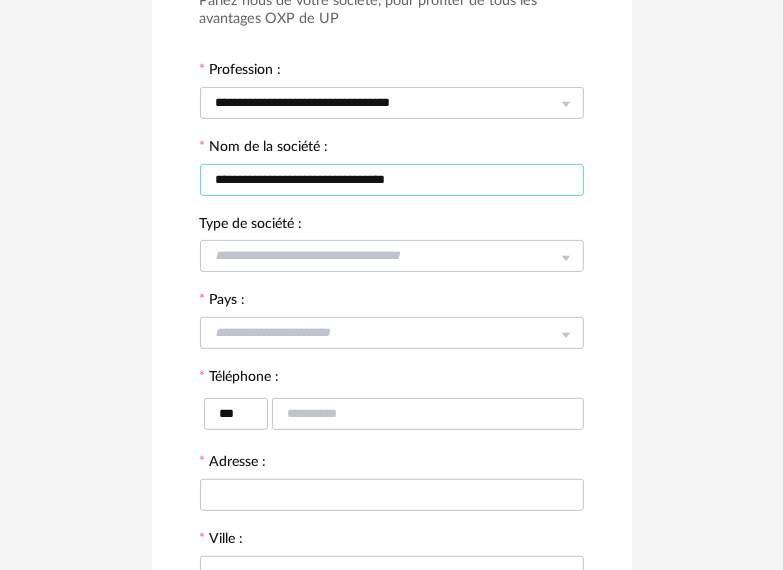 type on "**********" 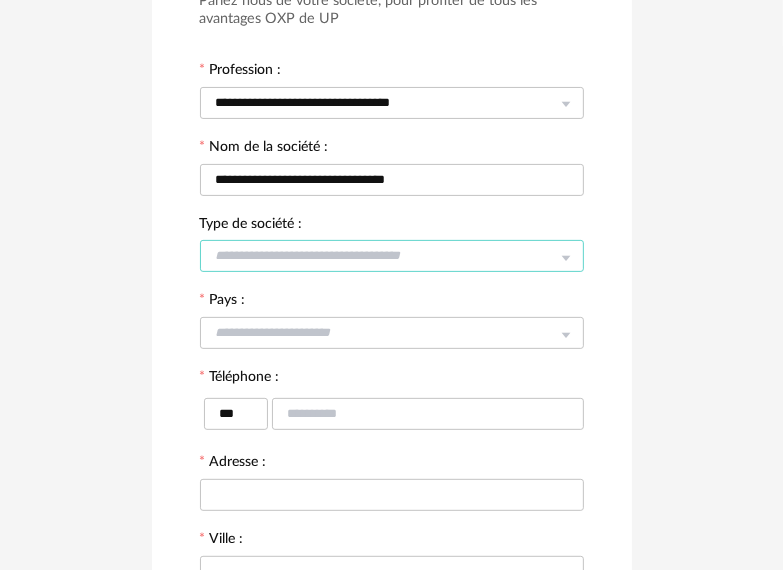 click at bounding box center [392, 256] 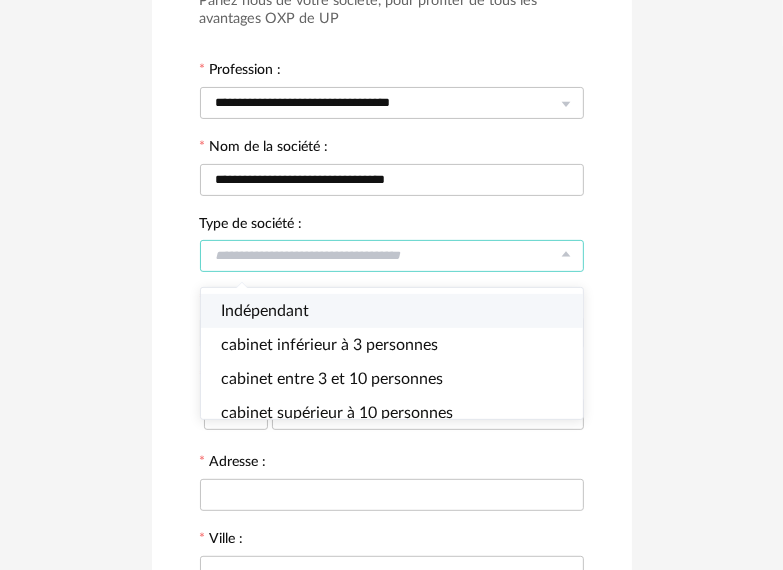 click on "Indépendant" at bounding box center (400, 311) 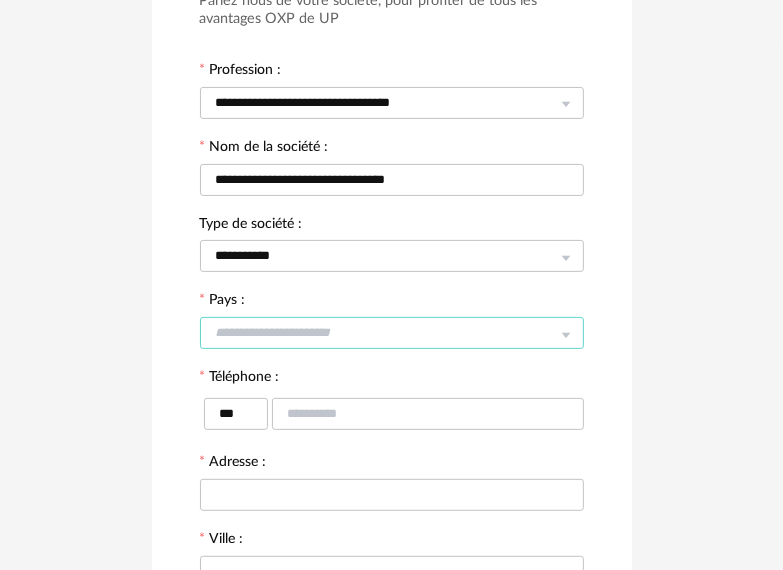 click at bounding box center [392, 333] 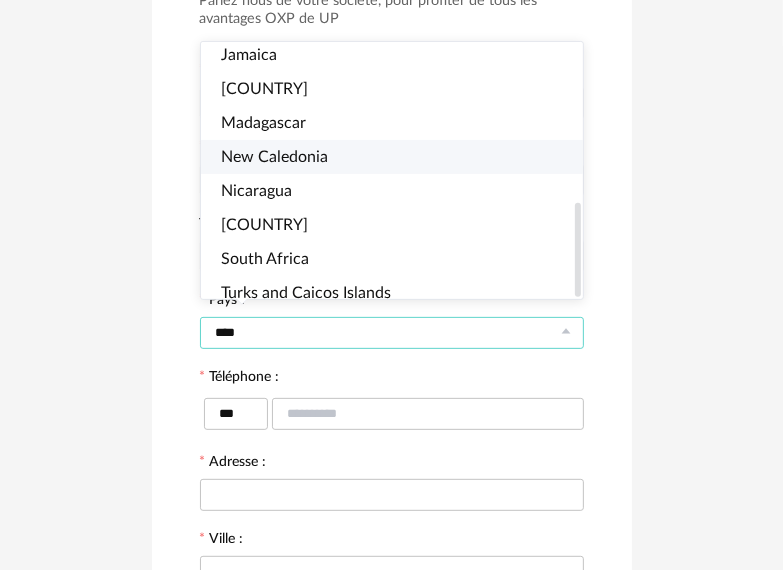 scroll, scrollTop: 0, scrollLeft: 0, axis: both 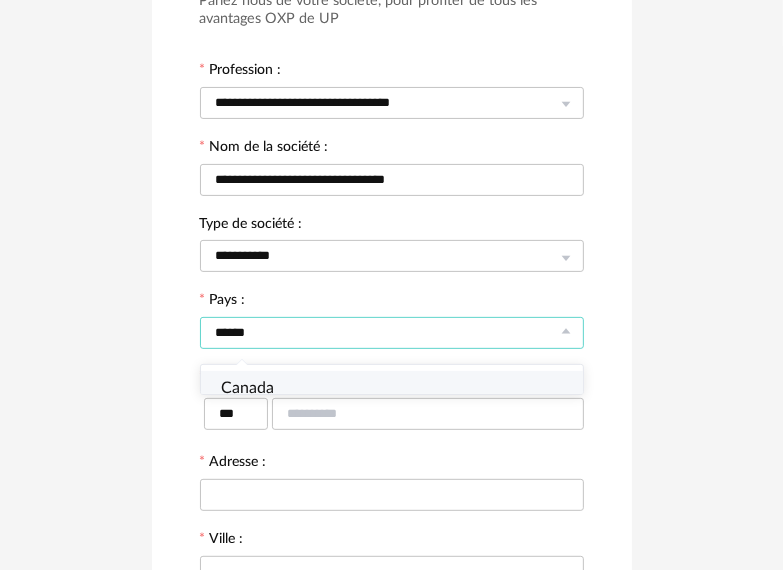 click on "Canada" at bounding box center (247, 388) 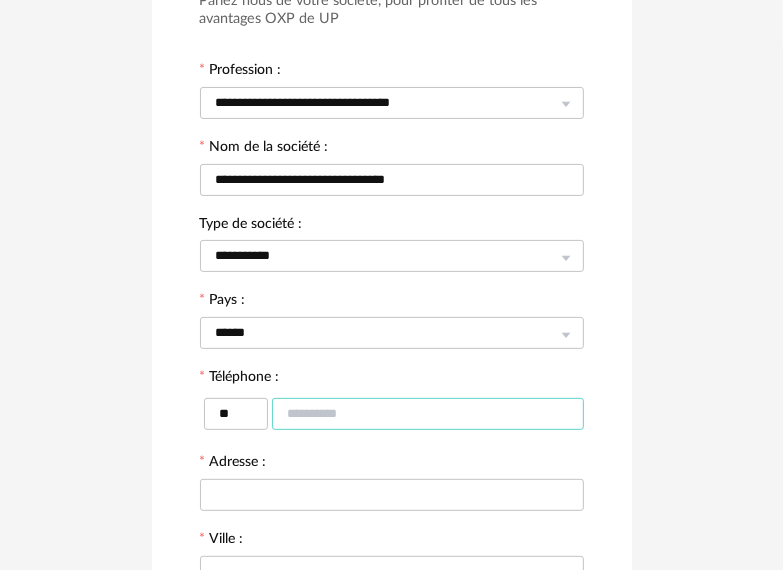 click at bounding box center [428, 414] 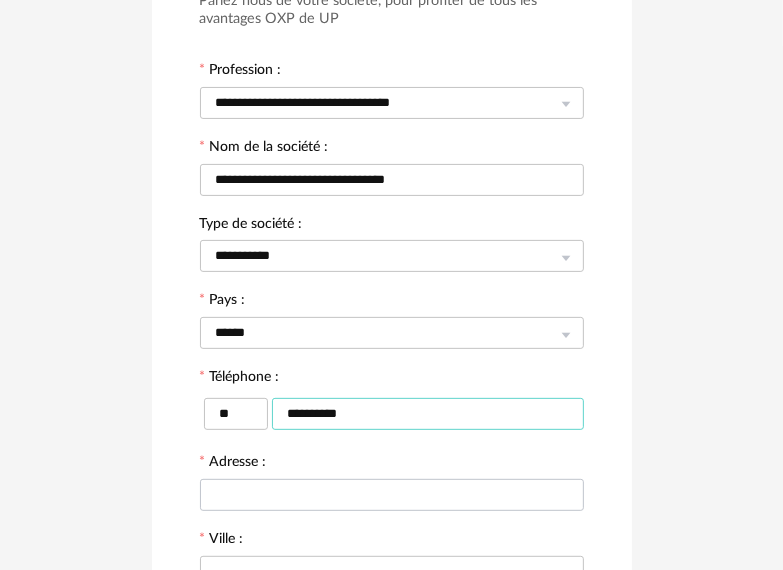 type on "**********" 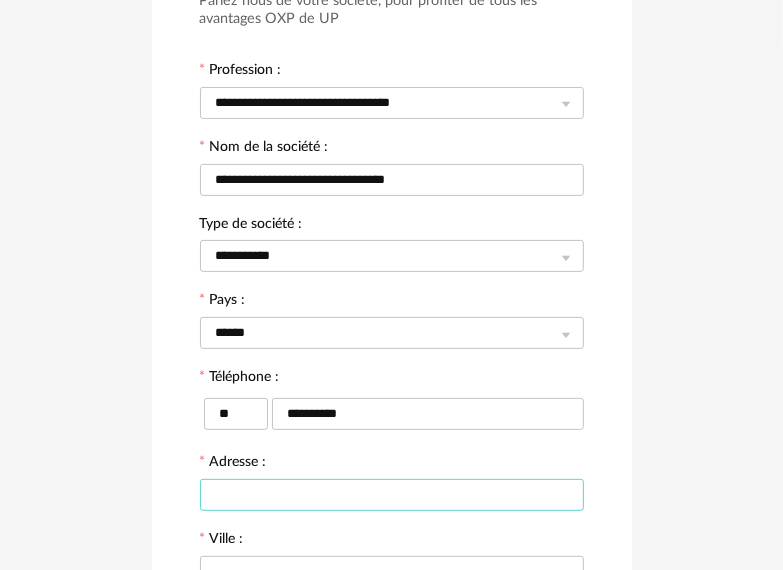 click at bounding box center (392, 495) 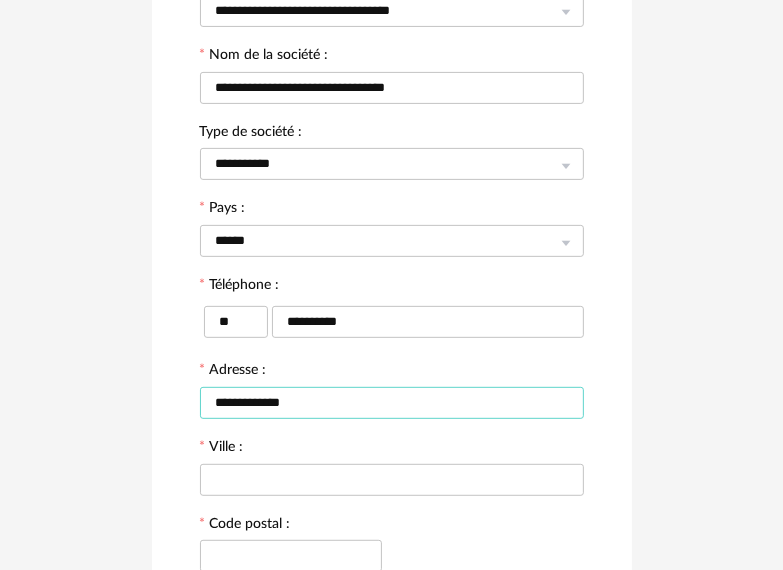 scroll, scrollTop: 309, scrollLeft: 0, axis: vertical 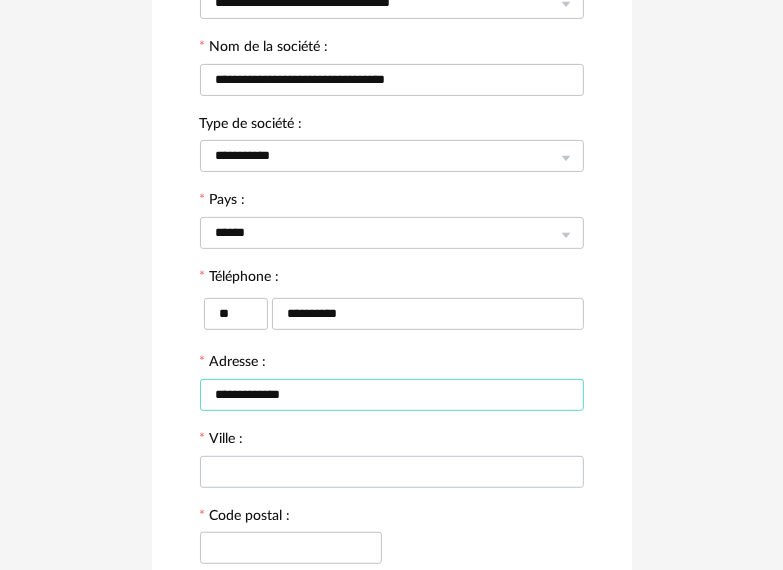 type on "**********" 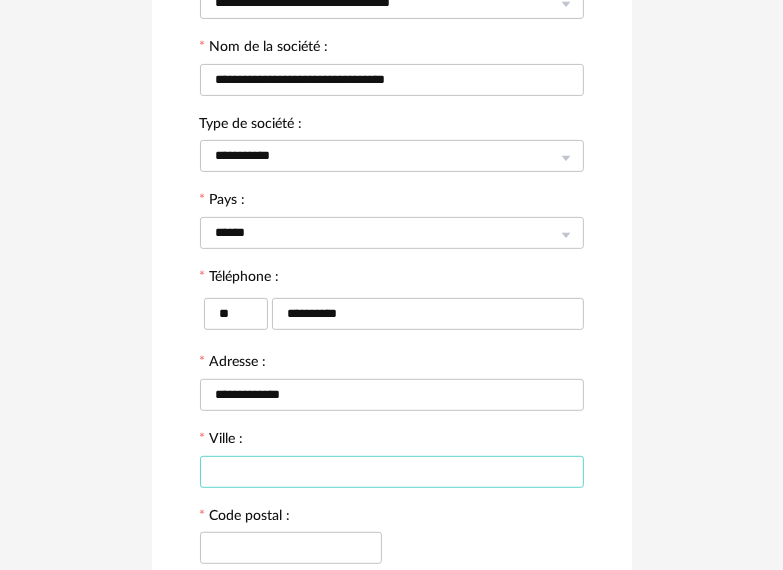 click at bounding box center (392, 472) 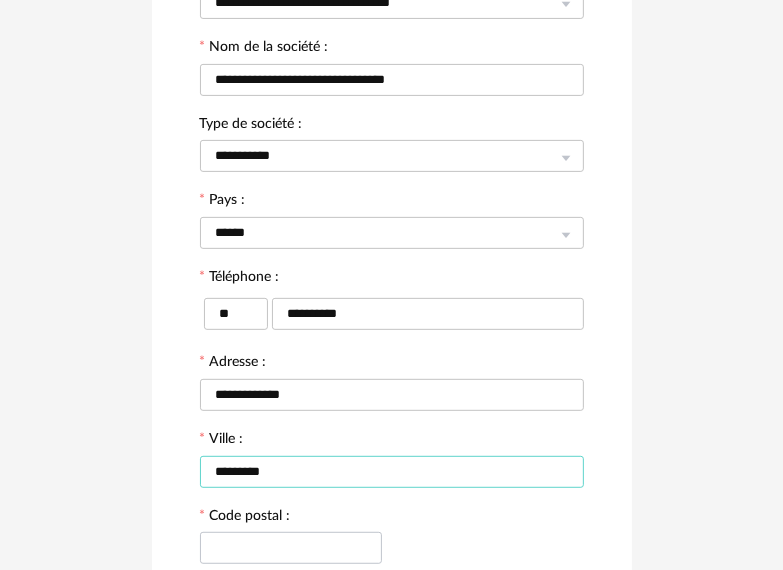type on "*********" 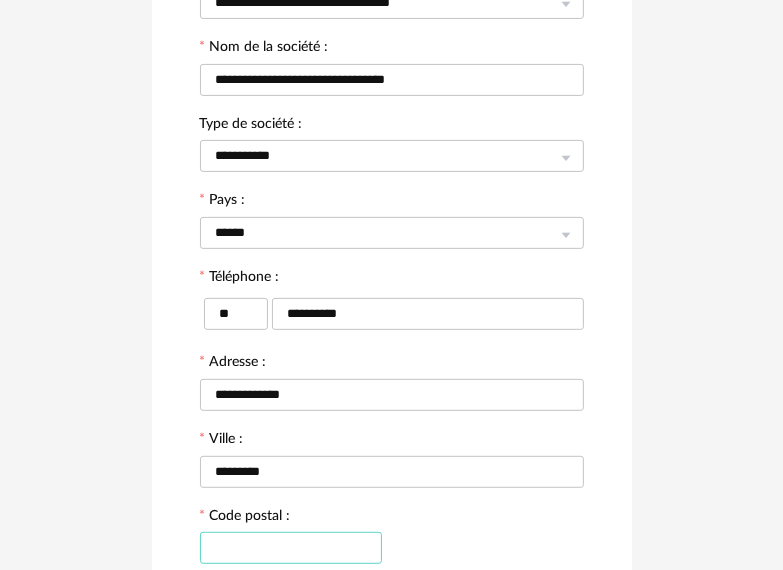 click at bounding box center [291, 548] 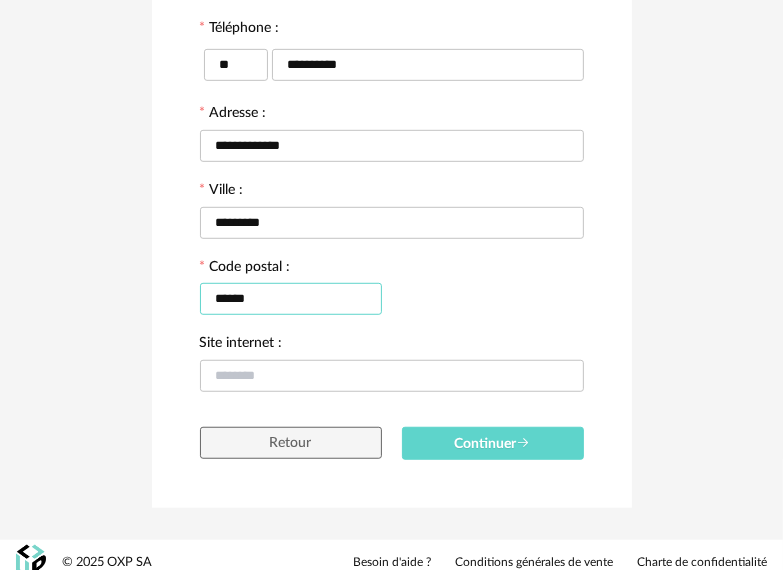 scroll, scrollTop: 572, scrollLeft: 0, axis: vertical 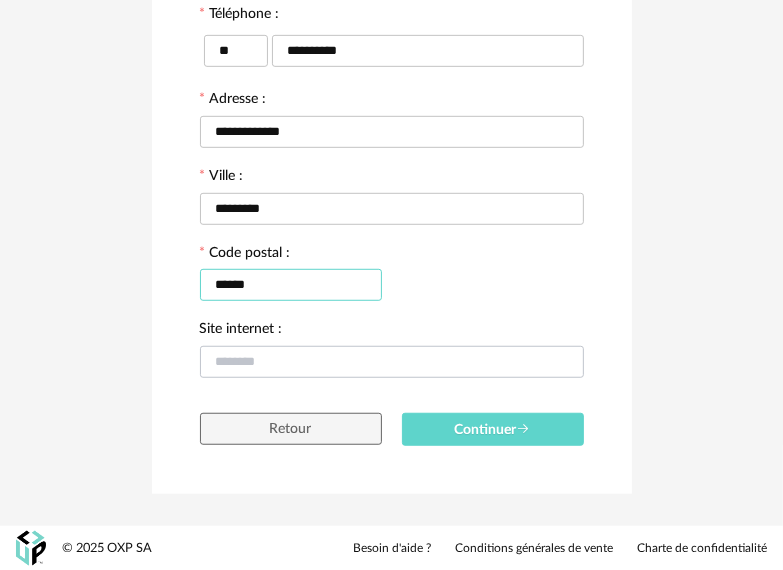 type on "******" 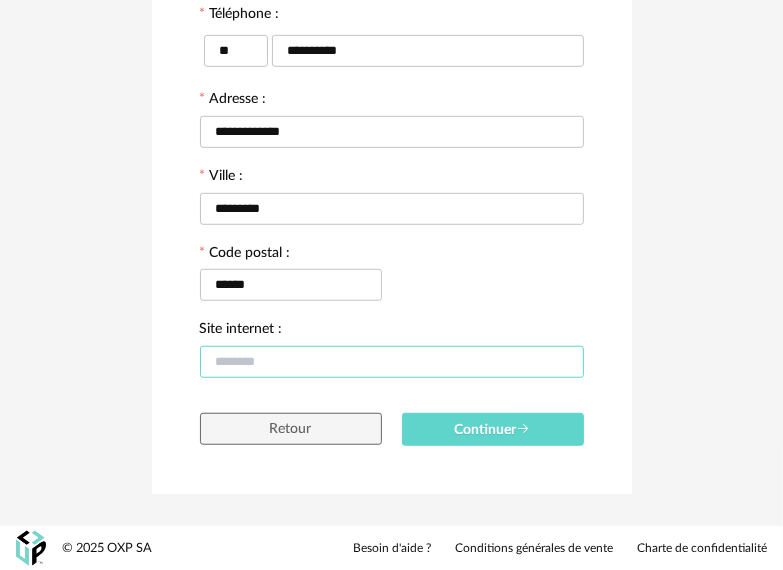 click at bounding box center (392, 362) 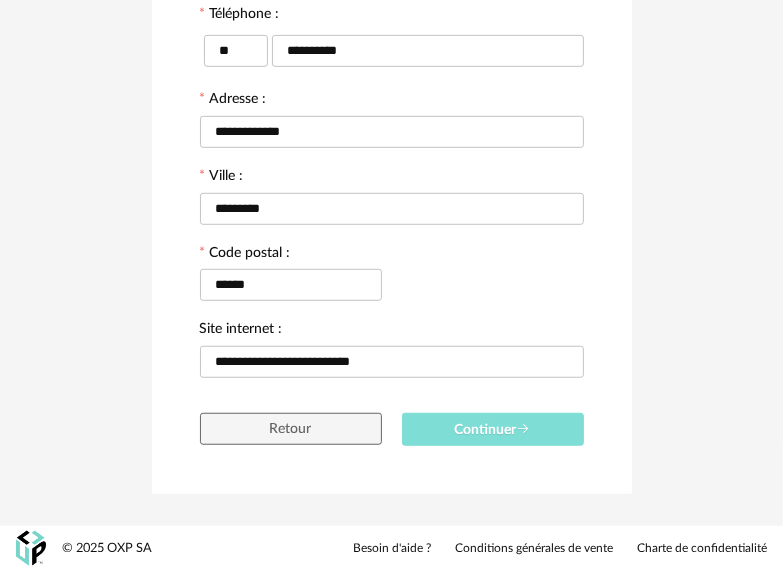 click on "Continuer" at bounding box center (493, 429) 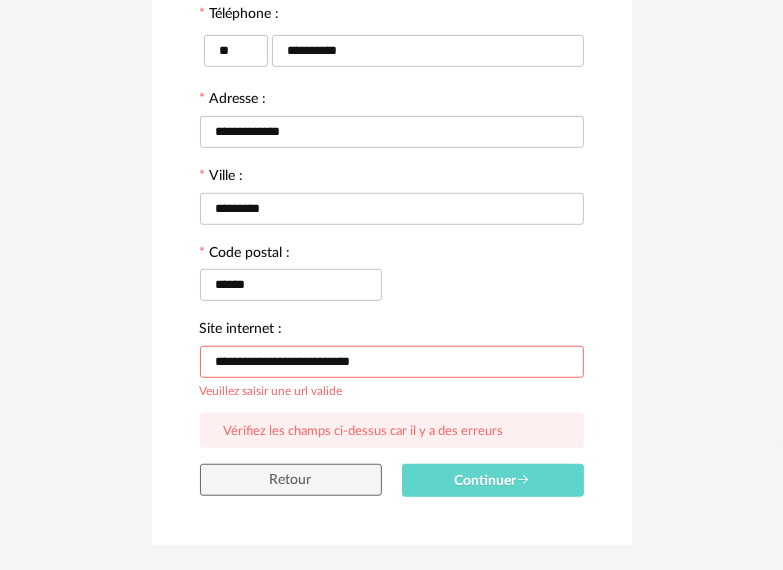 click on "**********" at bounding box center [392, 362] 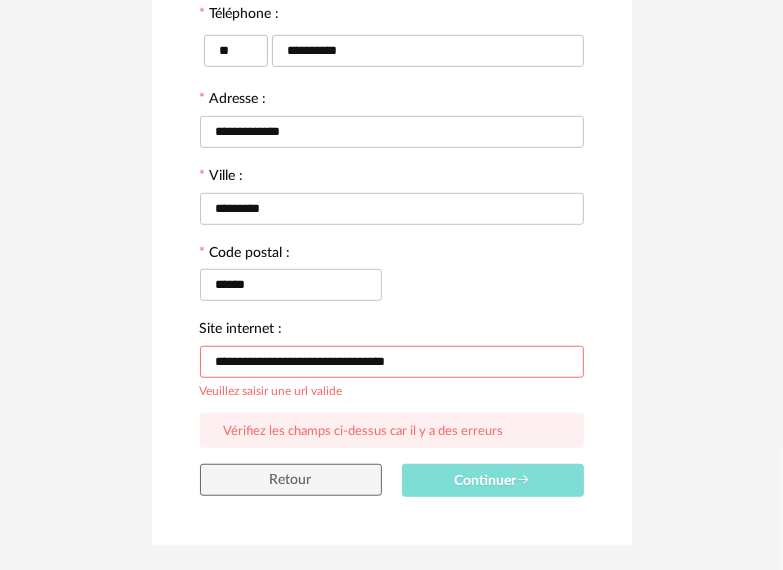 type on "**********" 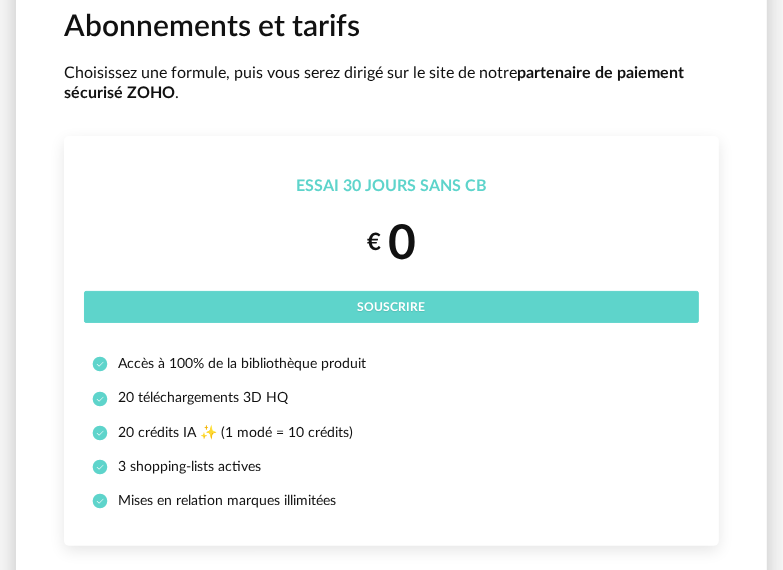 scroll, scrollTop: 100, scrollLeft: 0, axis: vertical 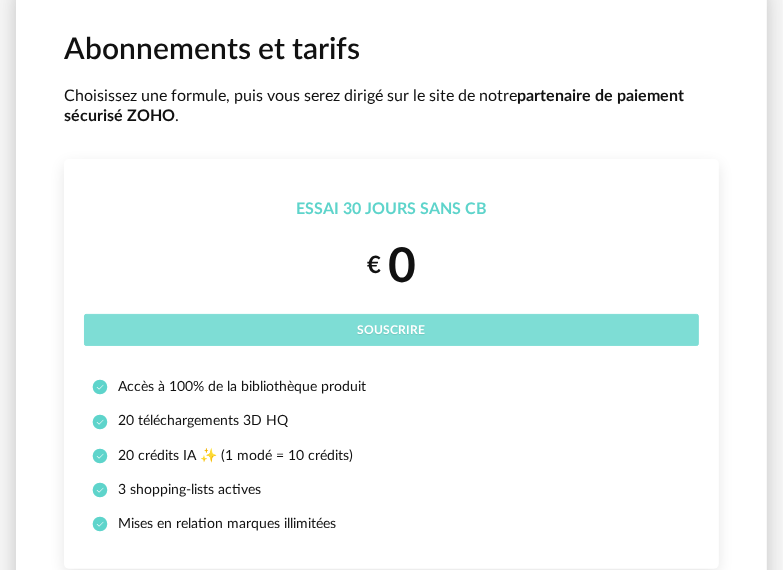click on "Souscrire" at bounding box center [391, 330] 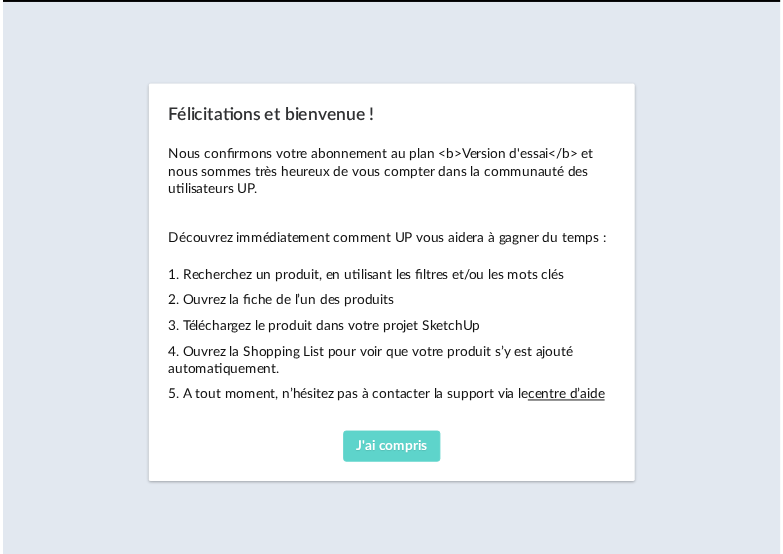 scroll, scrollTop: 0, scrollLeft: 0, axis: both 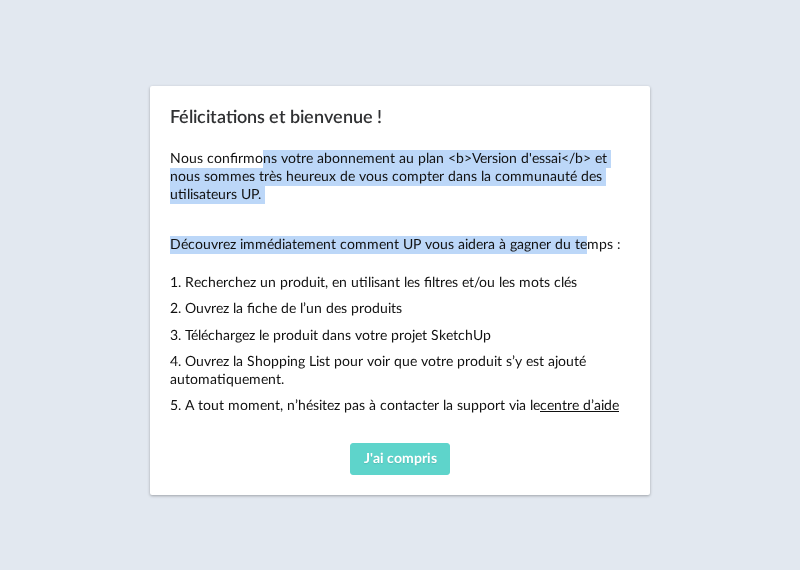 drag, startPoint x: 262, startPoint y: 152, endPoint x: 581, endPoint y: 248, distance: 333.1321 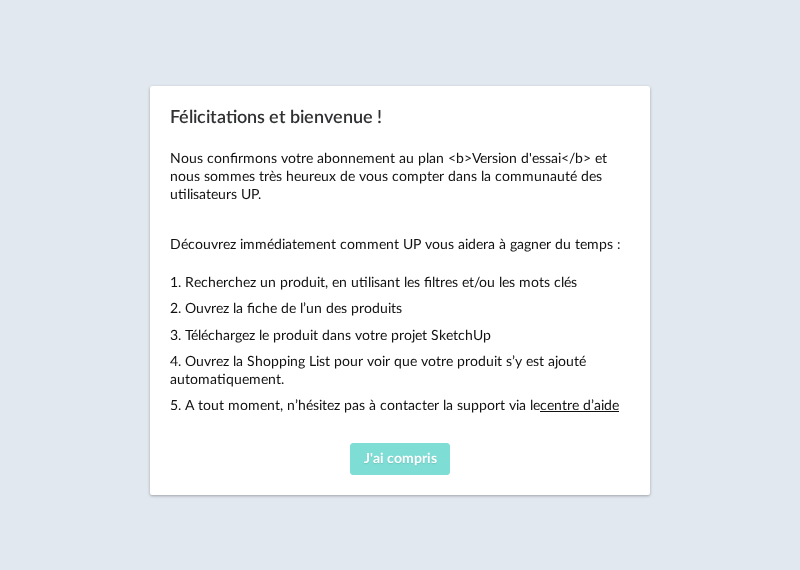click on "J'ai compris" at bounding box center (400, 459) 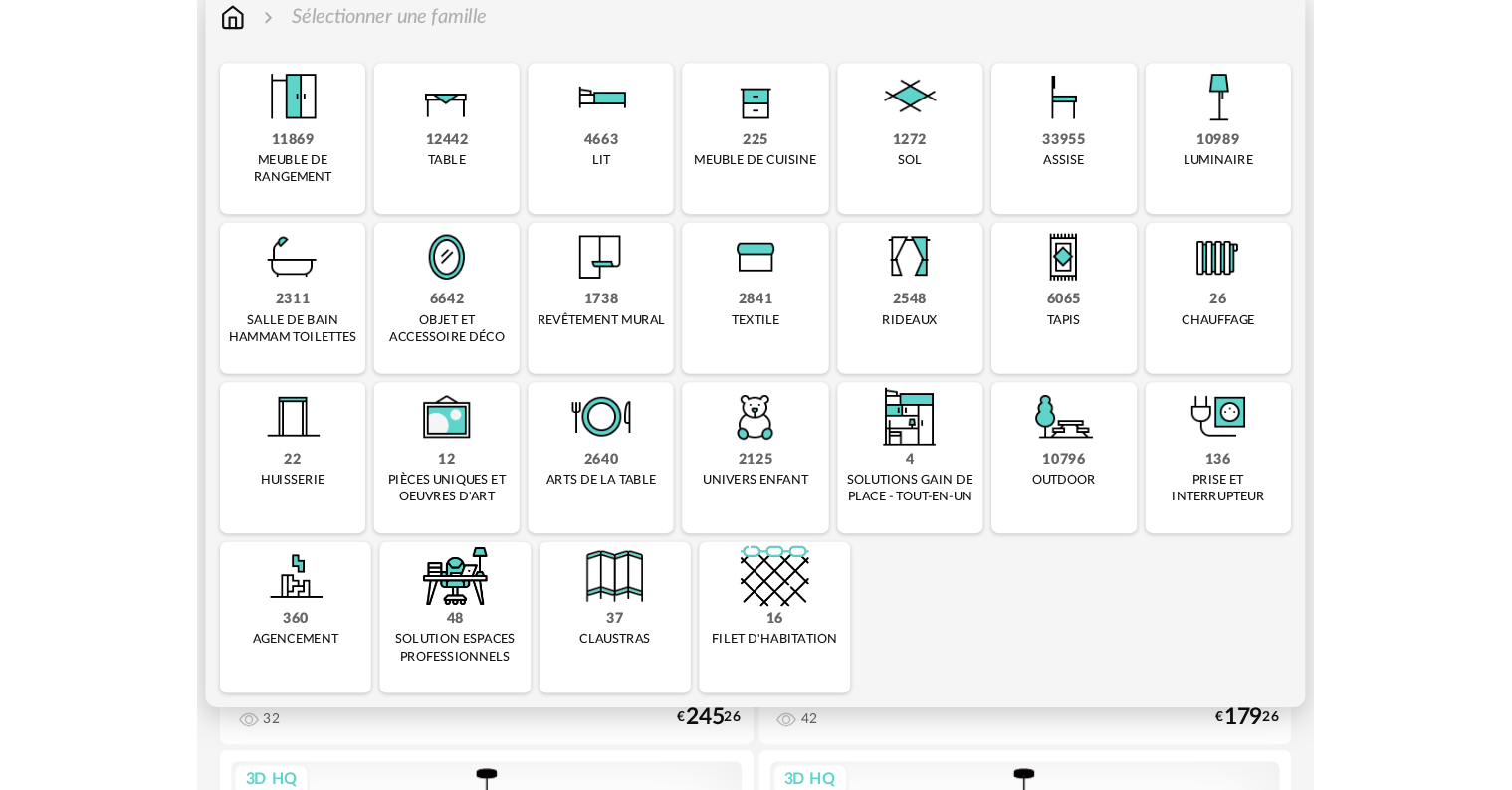 scroll, scrollTop: 199, scrollLeft: 0, axis: vertical 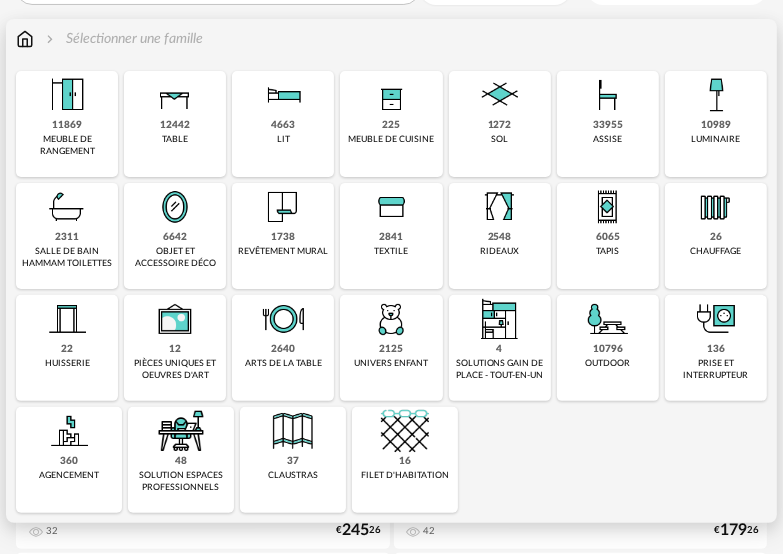 click on "33955
assise" at bounding box center [608, 124] 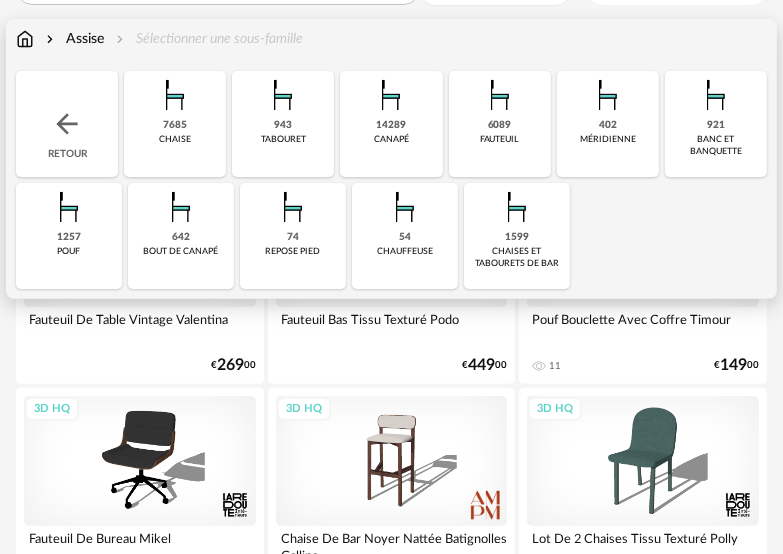 click at bounding box center (500, 95) 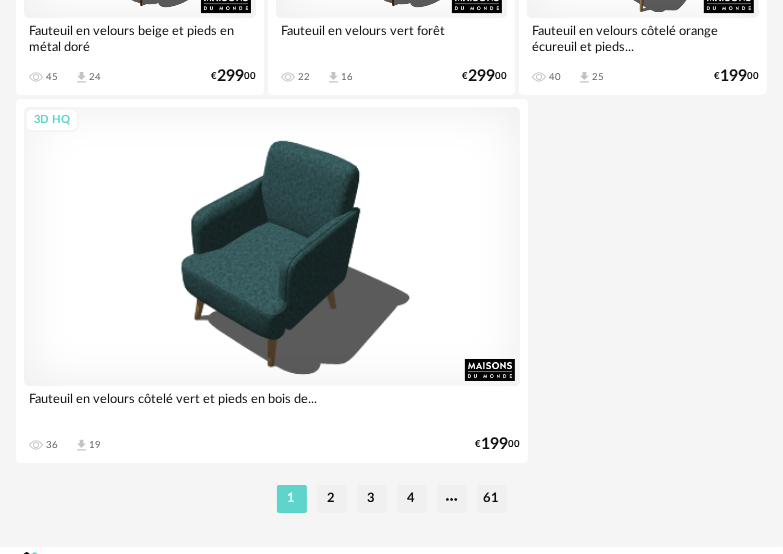 scroll, scrollTop: 7545, scrollLeft: 0, axis: vertical 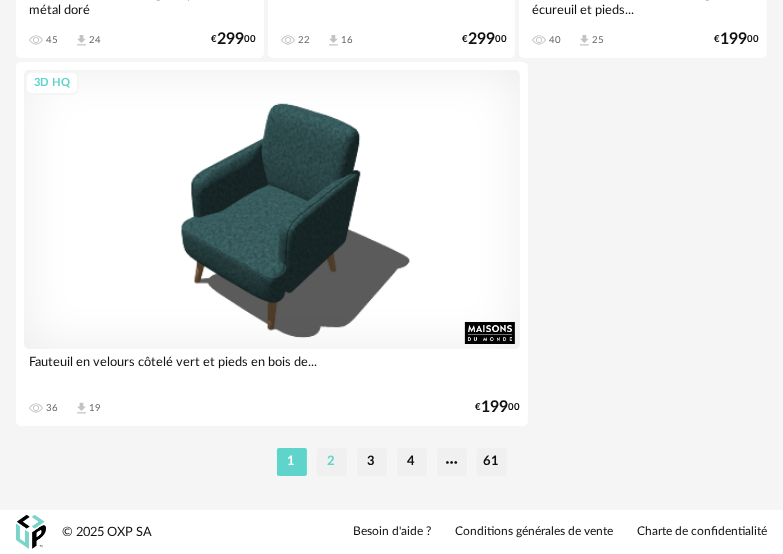 click on "2" at bounding box center (332, 462) 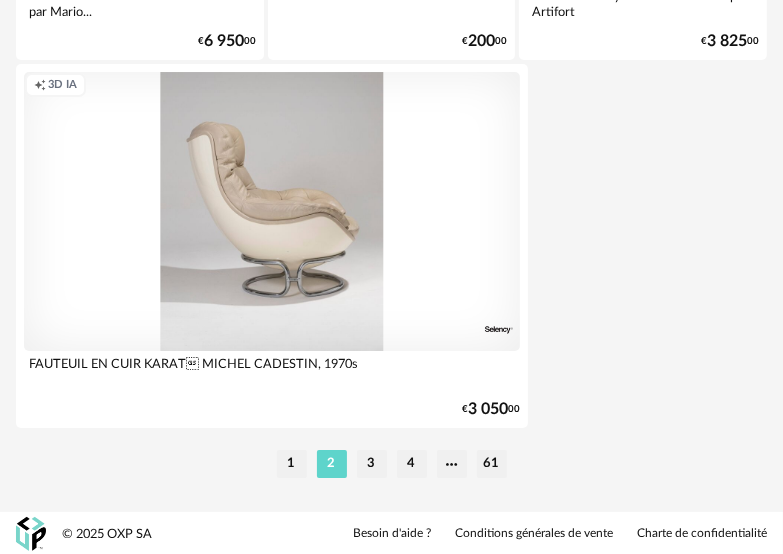 scroll, scrollTop: 7545, scrollLeft: 0, axis: vertical 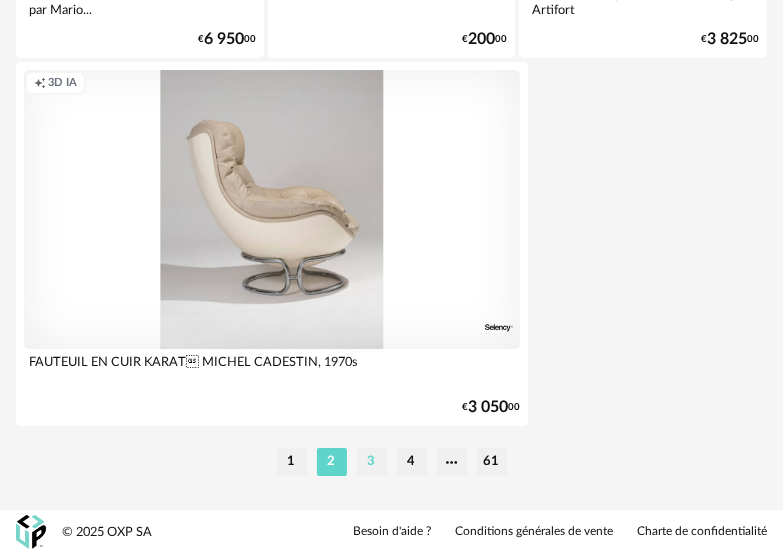 click on "3" at bounding box center (372, 462) 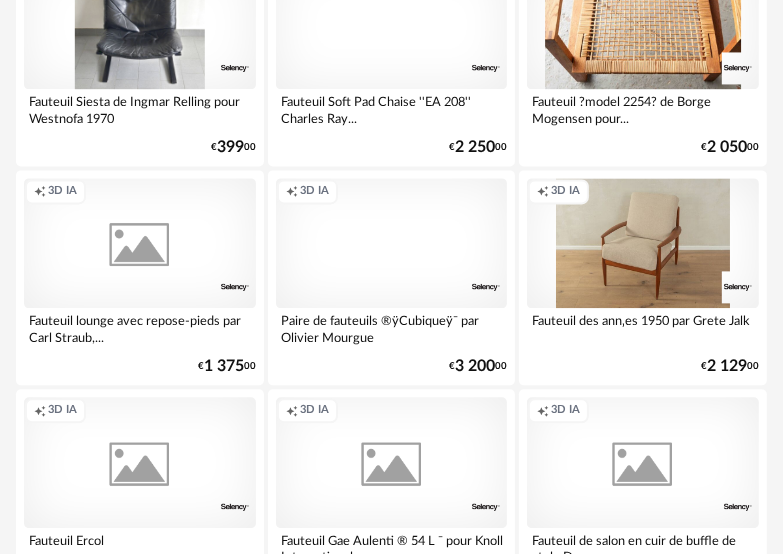 scroll, scrollTop: 2200, scrollLeft: 0, axis: vertical 